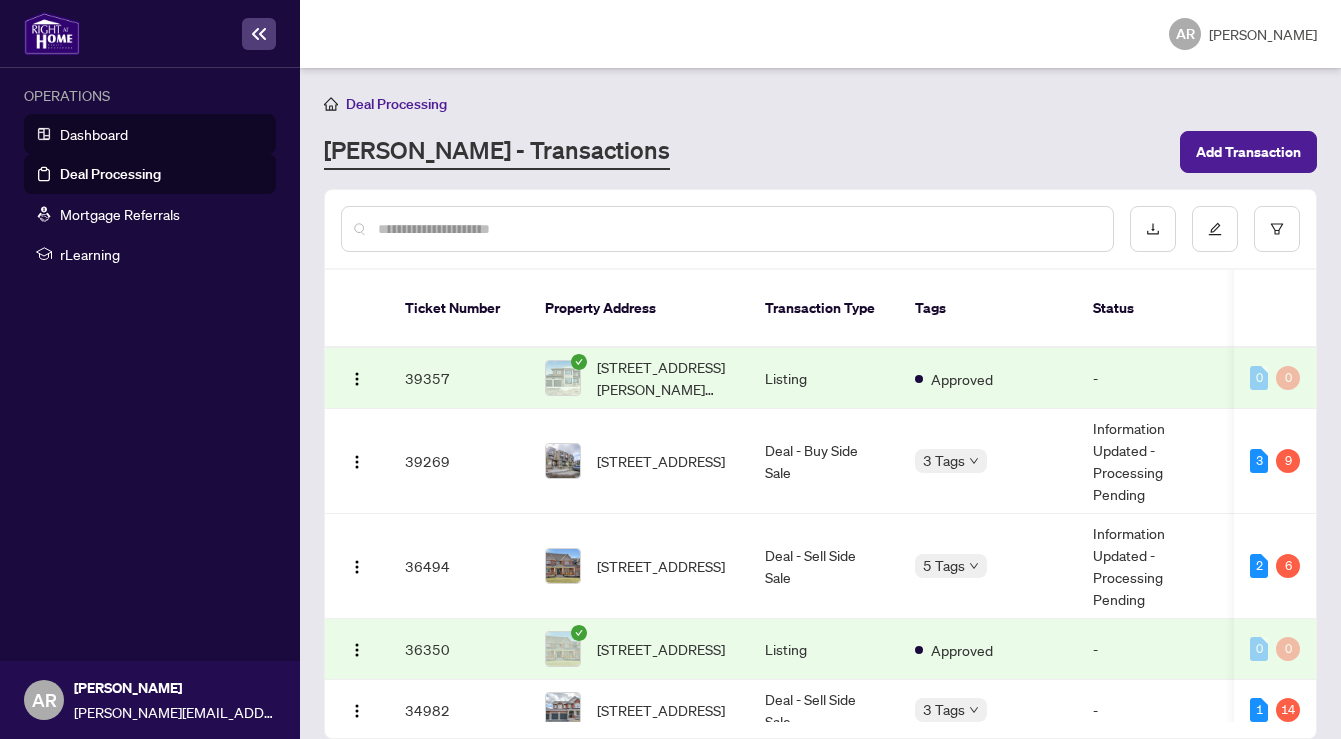 scroll, scrollTop: 0, scrollLeft: 0, axis: both 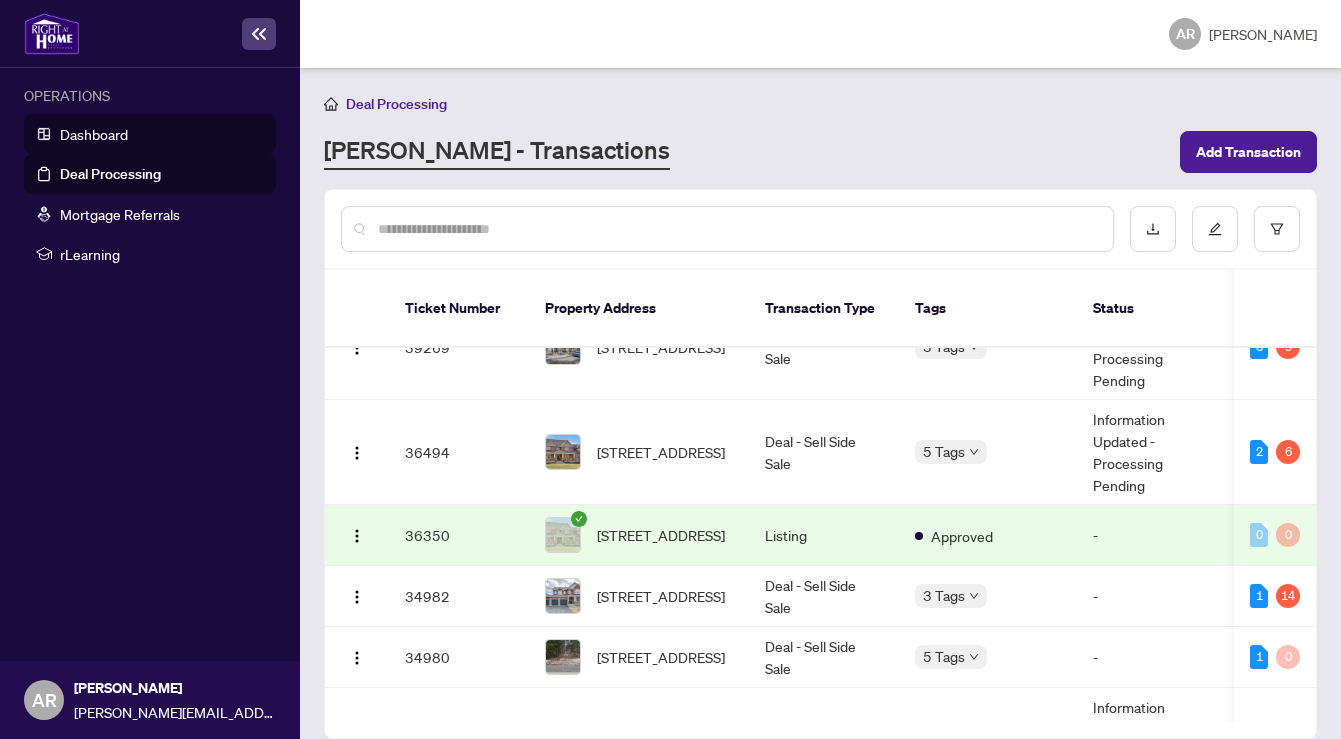 click on "Dashboard" at bounding box center (94, 134) 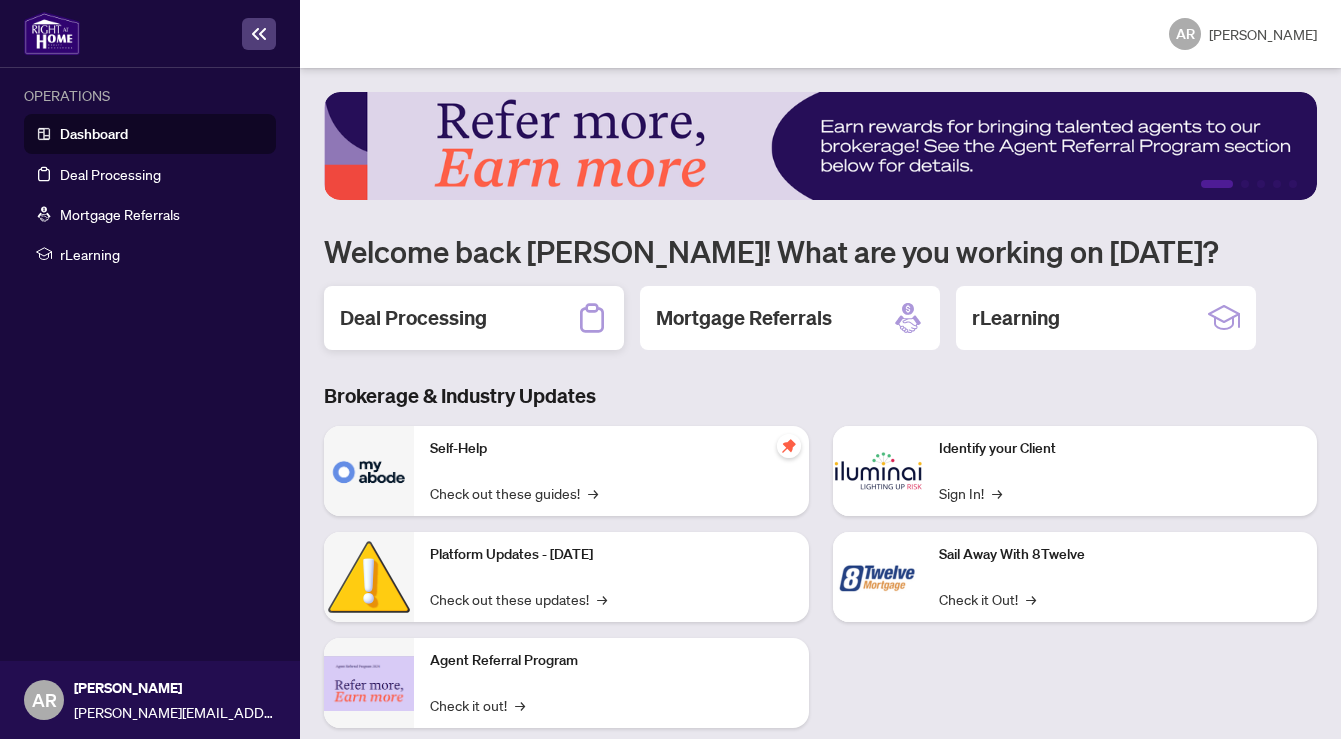click on "Deal Processing" at bounding box center (474, 318) 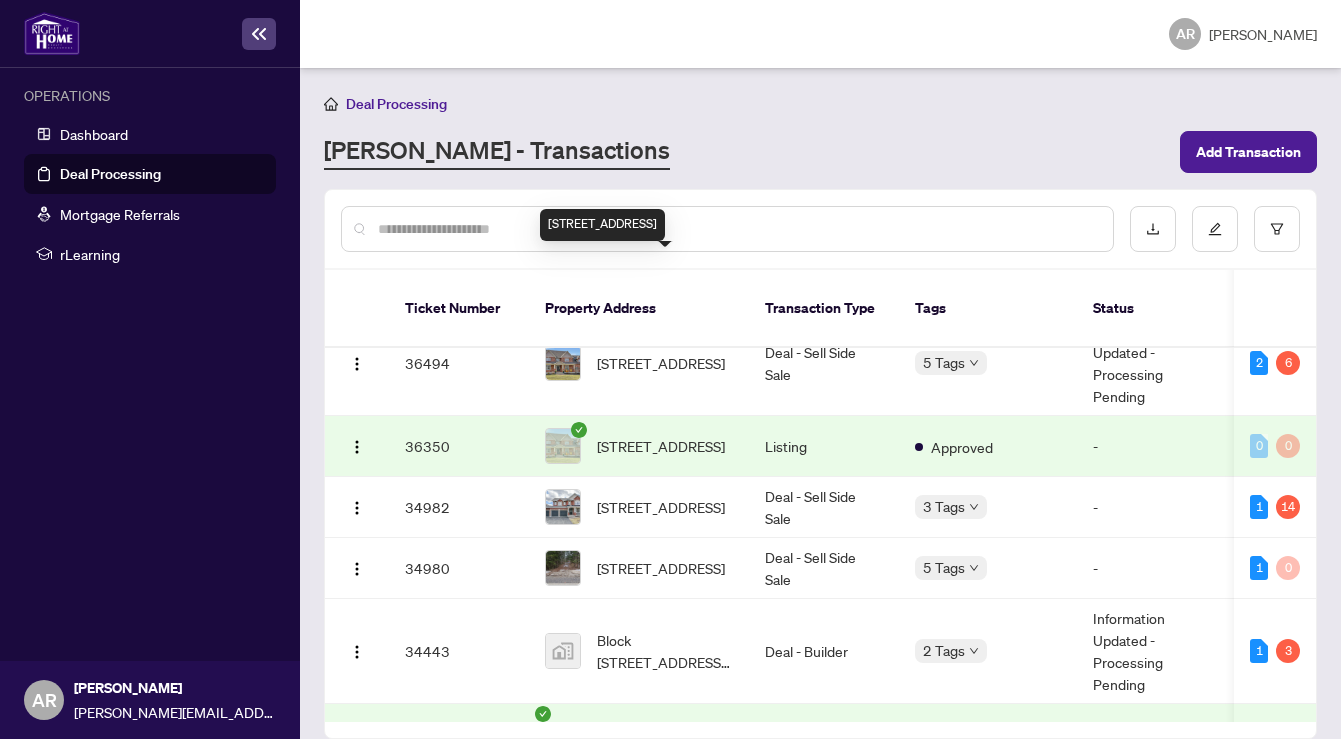 scroll, scrollTop: 228, scrollLeft: 0, axis: vertical 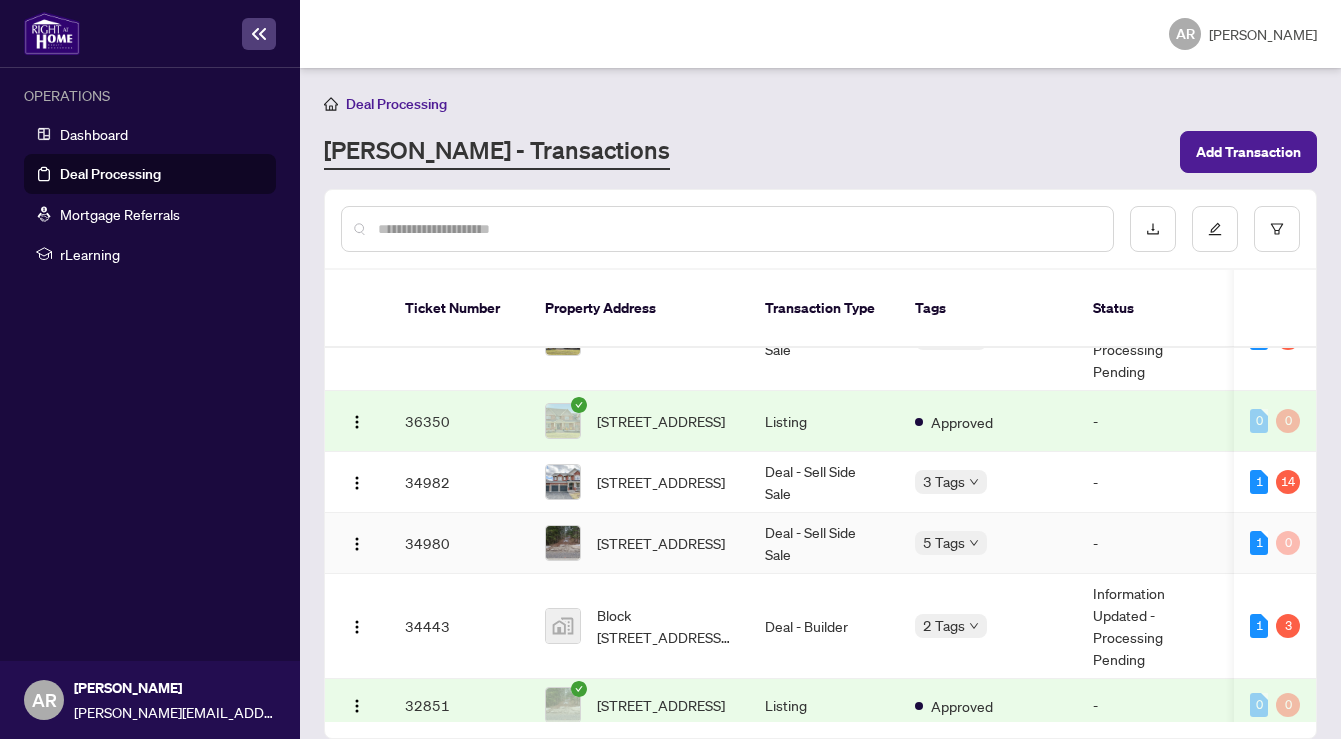 click on "Deal - Sell Side Sale" at bounding box center [824, 543] 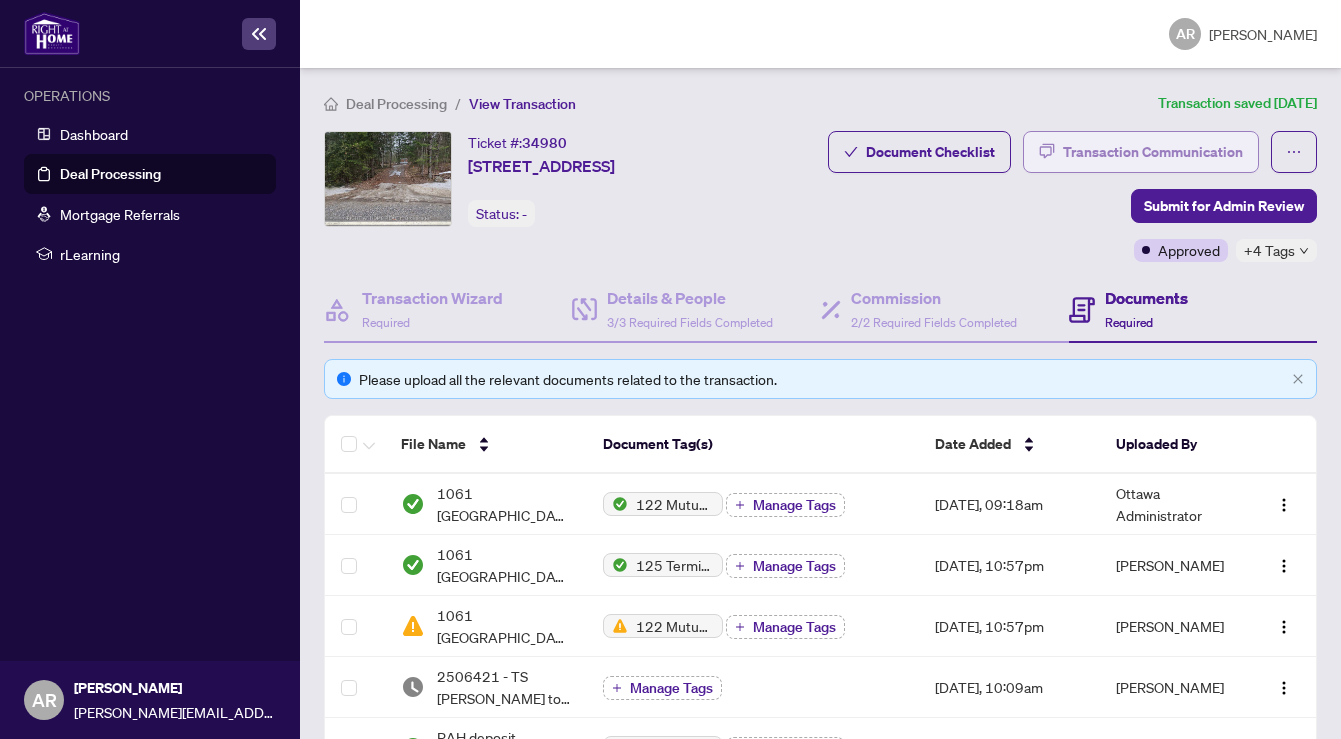 click on "Transaction Communication" at bounding box center (1153, 152) 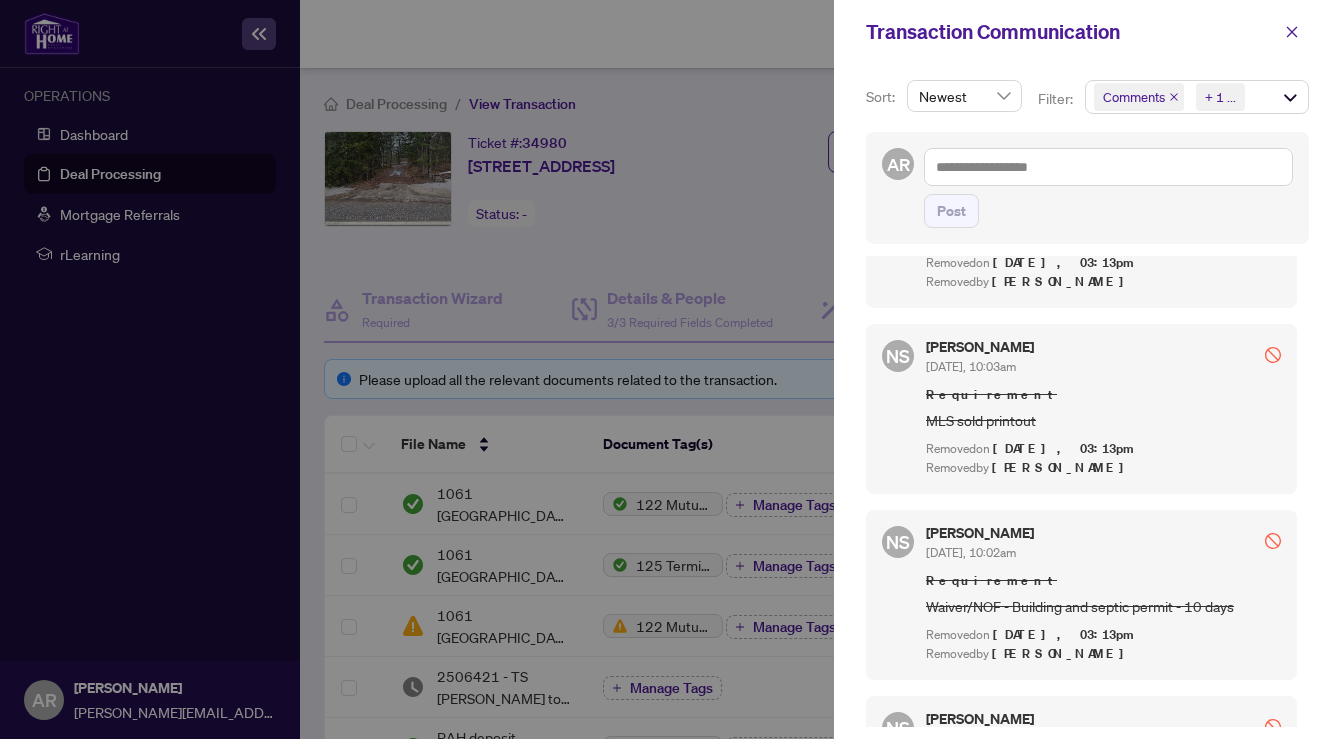 scroll, scrollTop: 864, scrollLeft: 0, axis: vertical 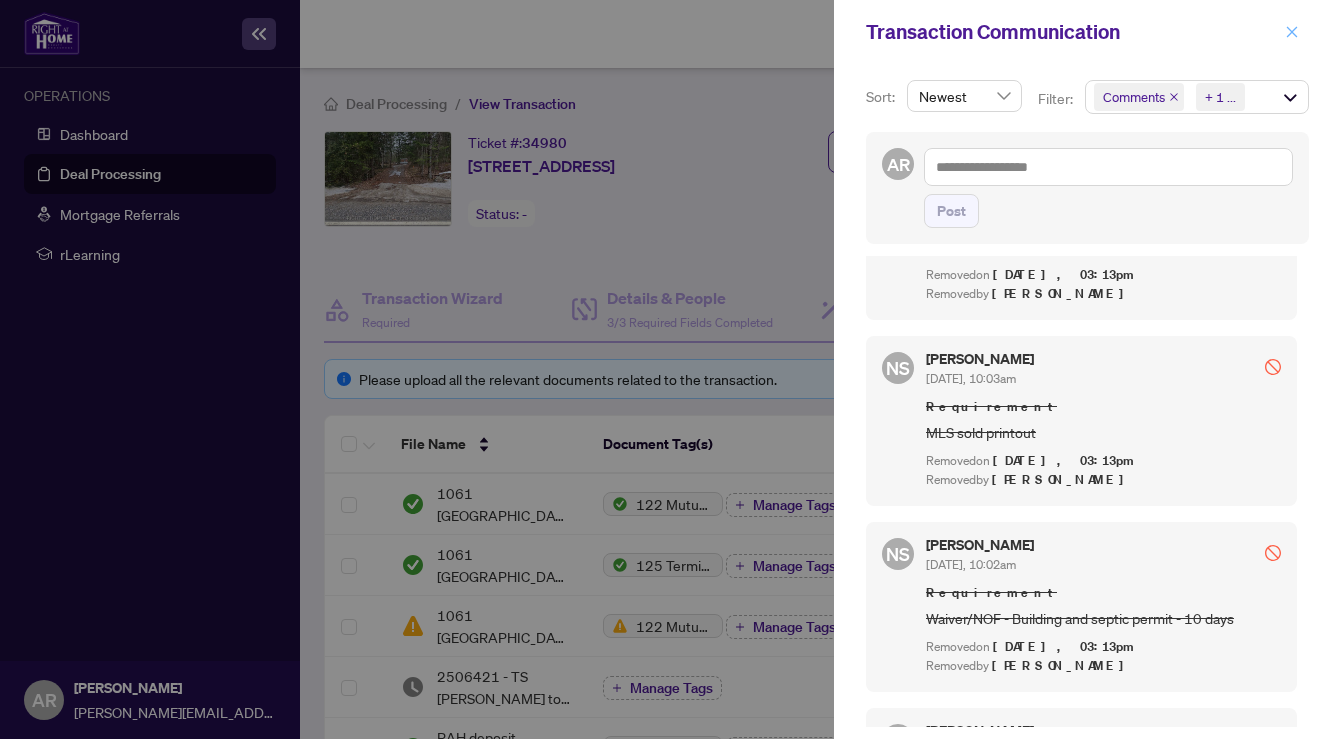 click 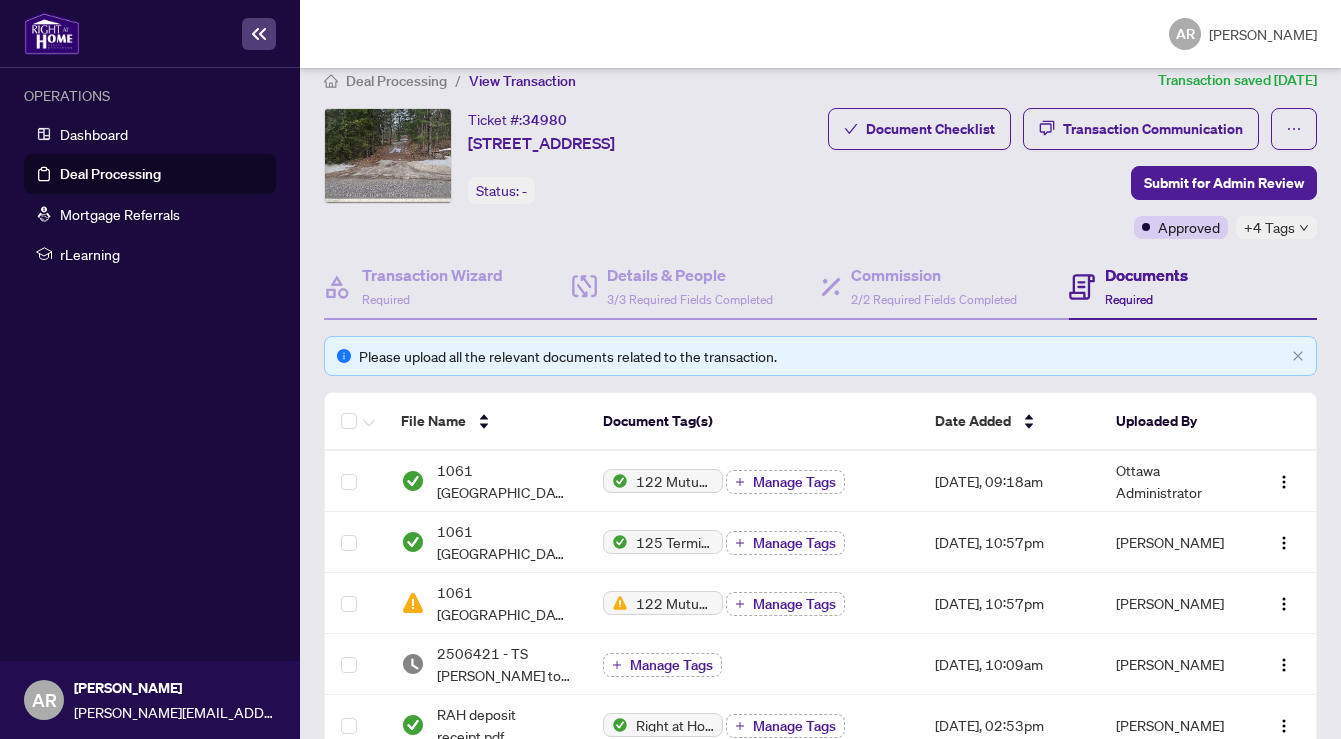 scroll, scrollTop: 0, scrollLeft: 0, axis: both 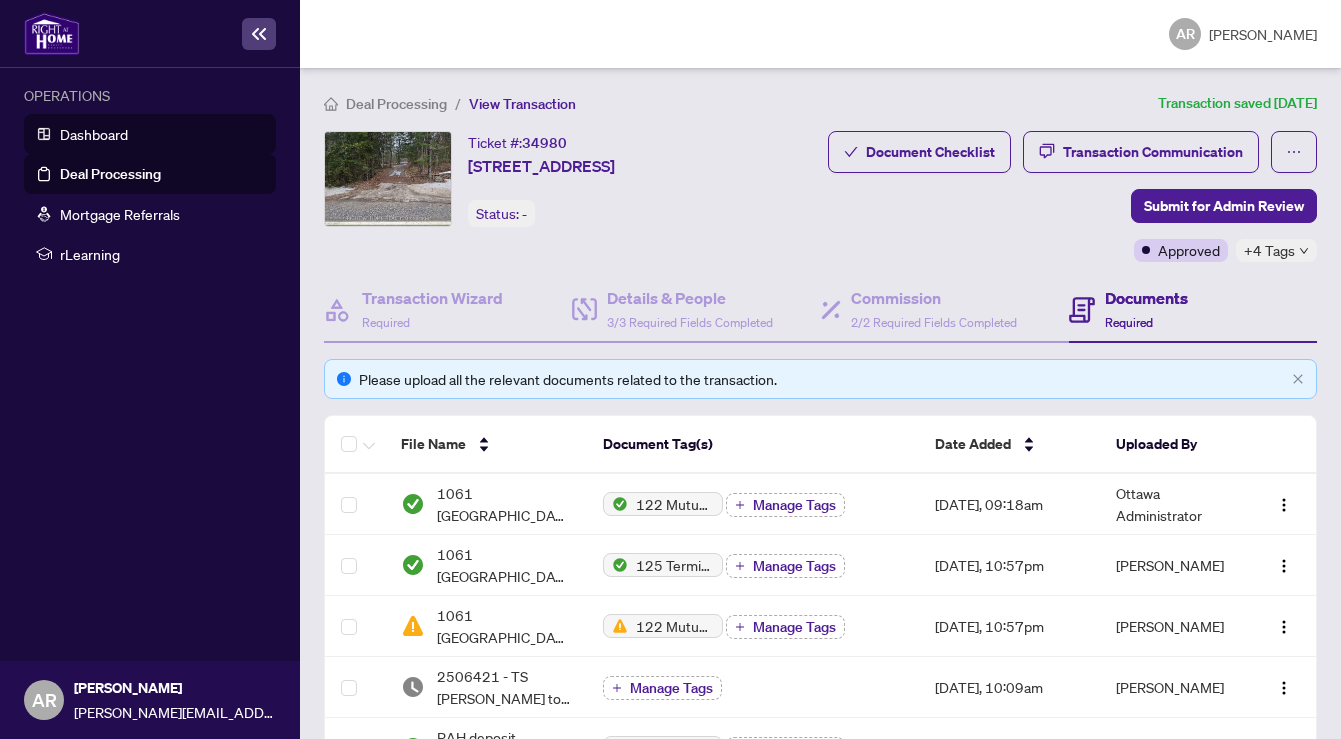 click on "Dashboard" at bounding box center [94, 134] 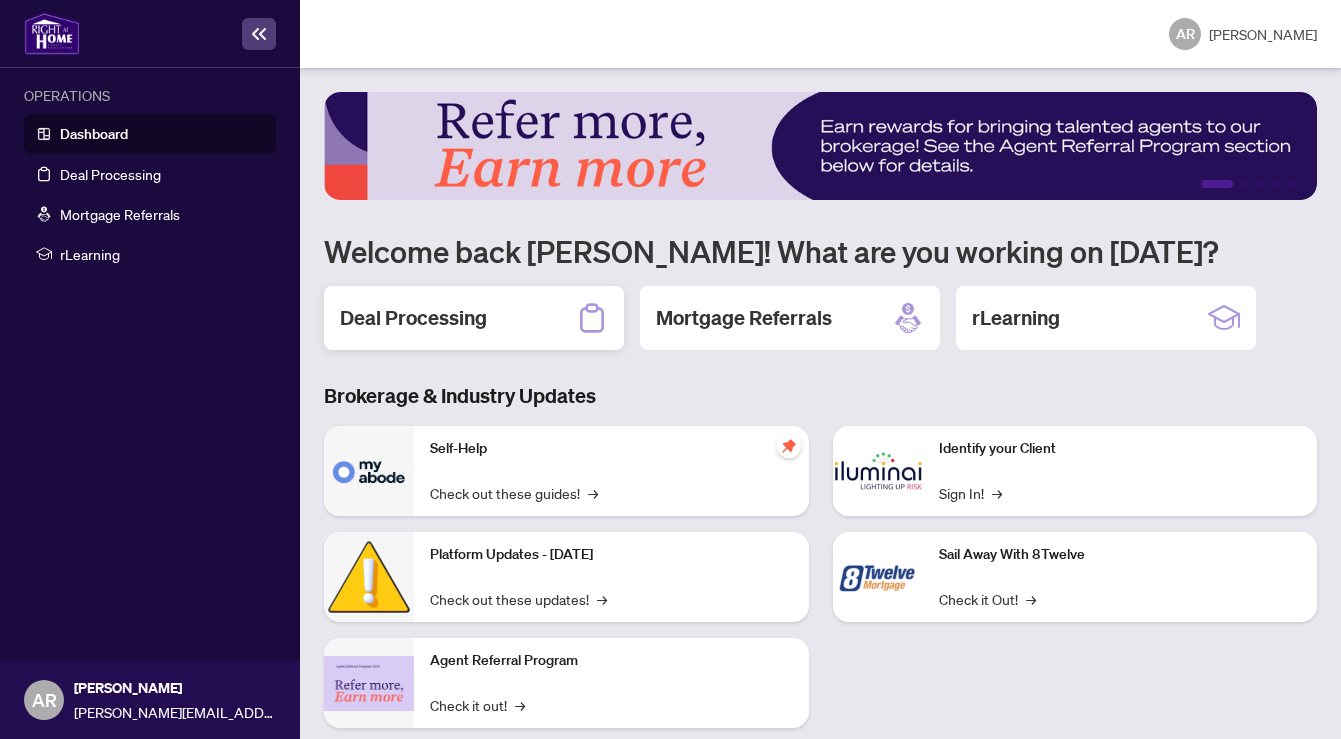 click on "Deal Processing" at bounding box center [413, 318] 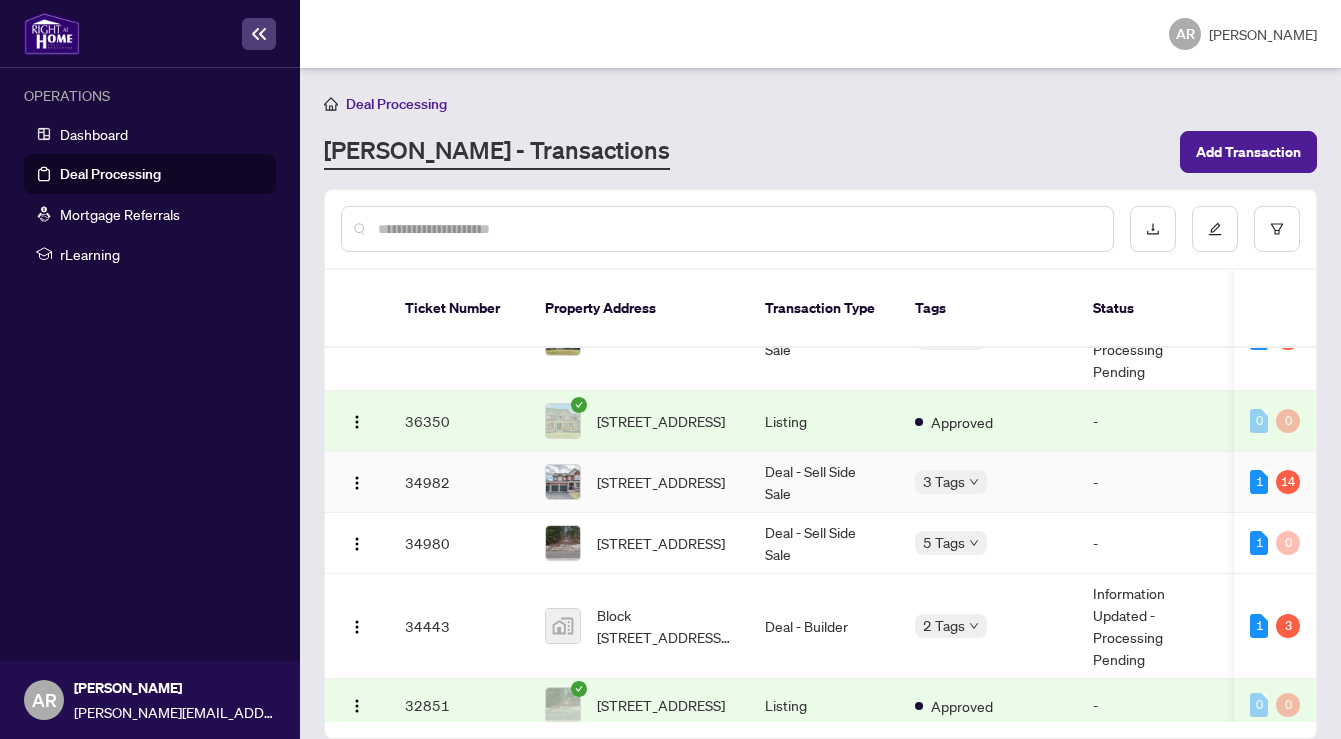 scroll, scrollTop: 342, scrollLeft: 0, axis: vertical 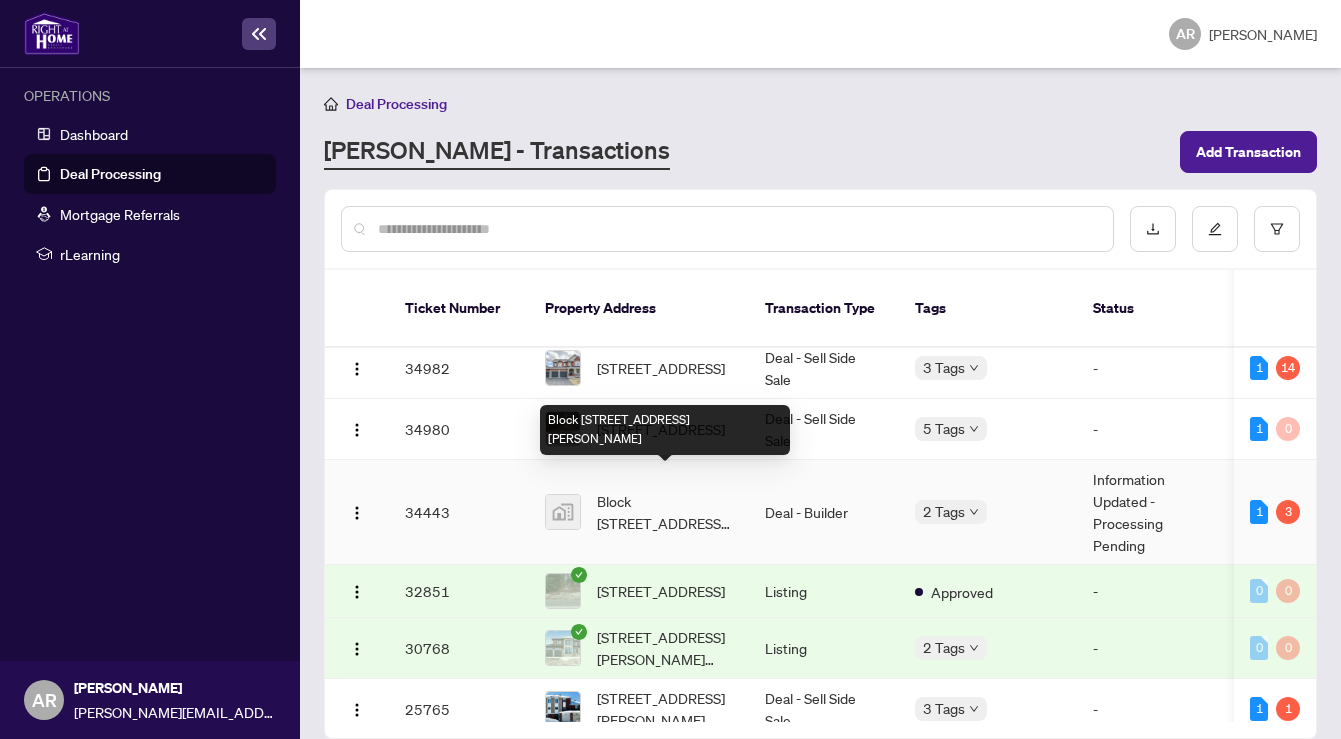 click on "Block [STREET_ADDRESS][PERSON_NAME]" at bounding box center (665, 512) 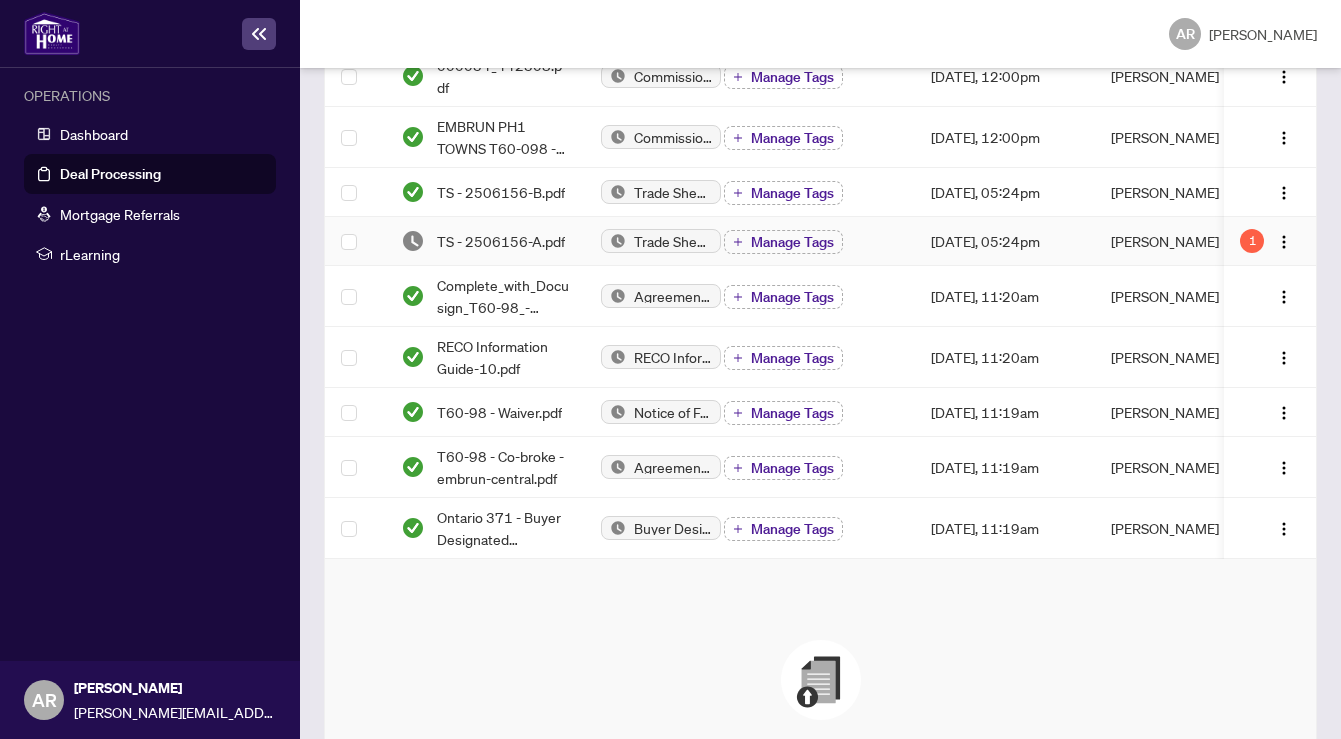 scroll, scrollTop: 648, scrollLeft: 0, axis: vertical 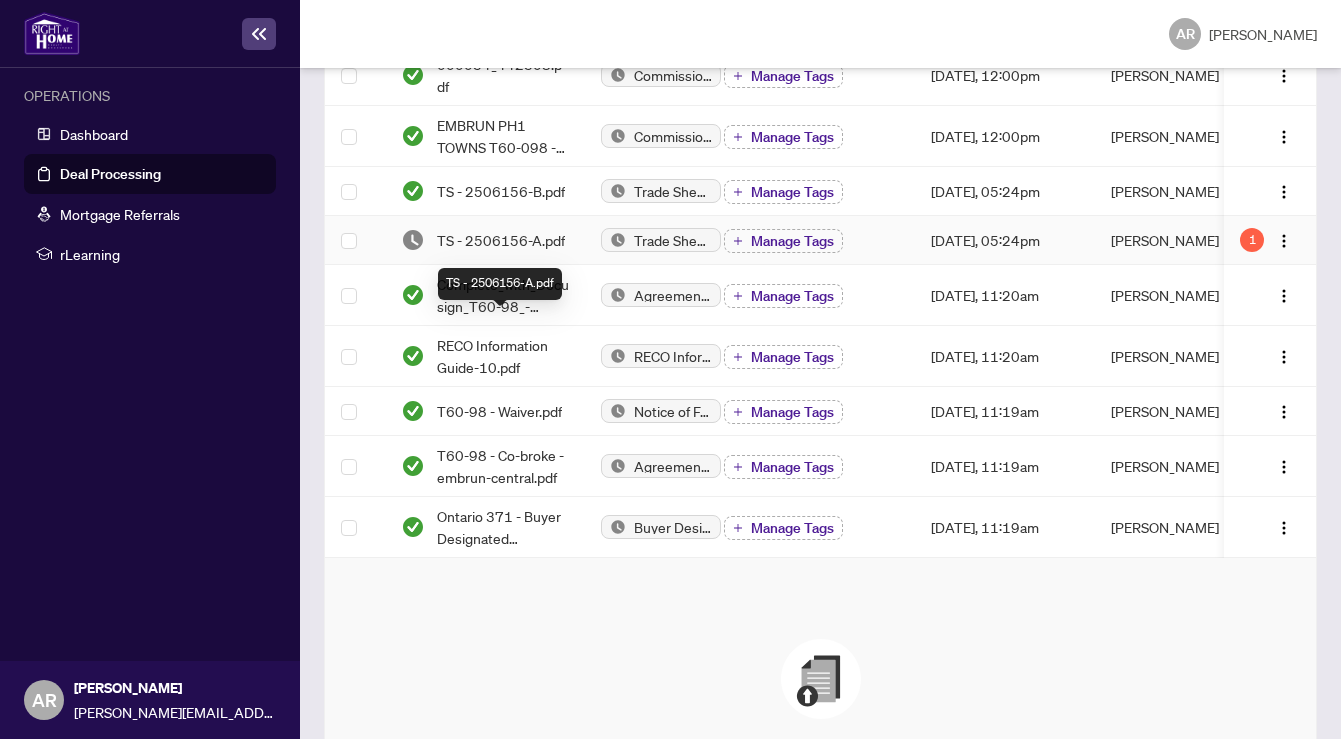 click on "TS - 2506156-A.pdf" at bounding box center (501, 240) 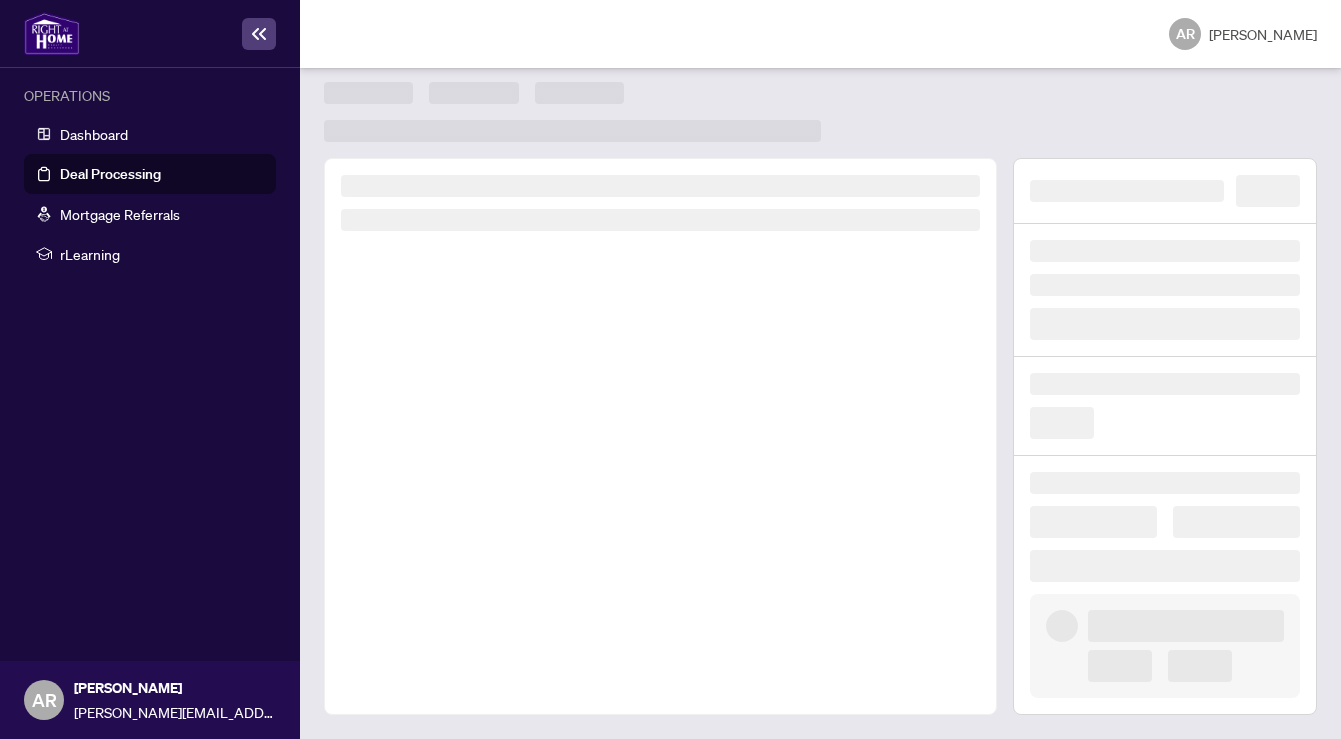 scroll, scrollTop: 0, scrollLeft: 0, axis: both 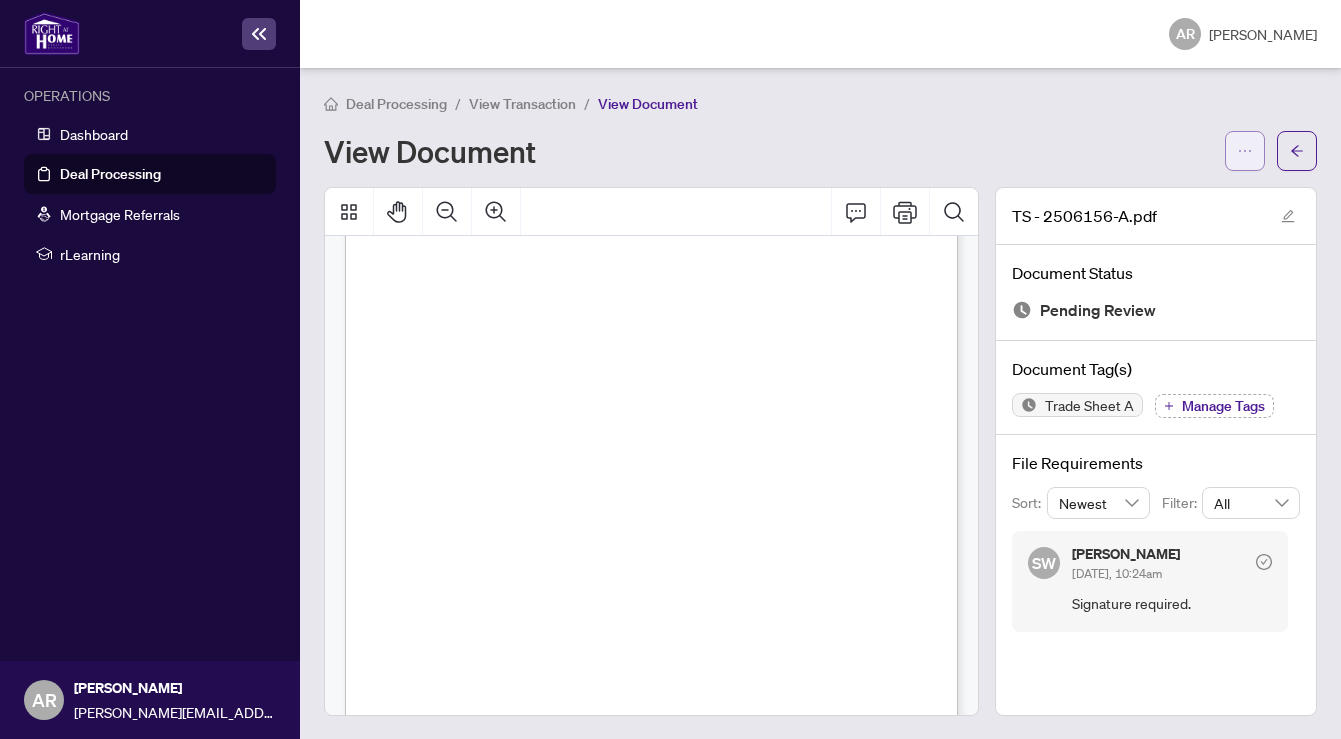 click 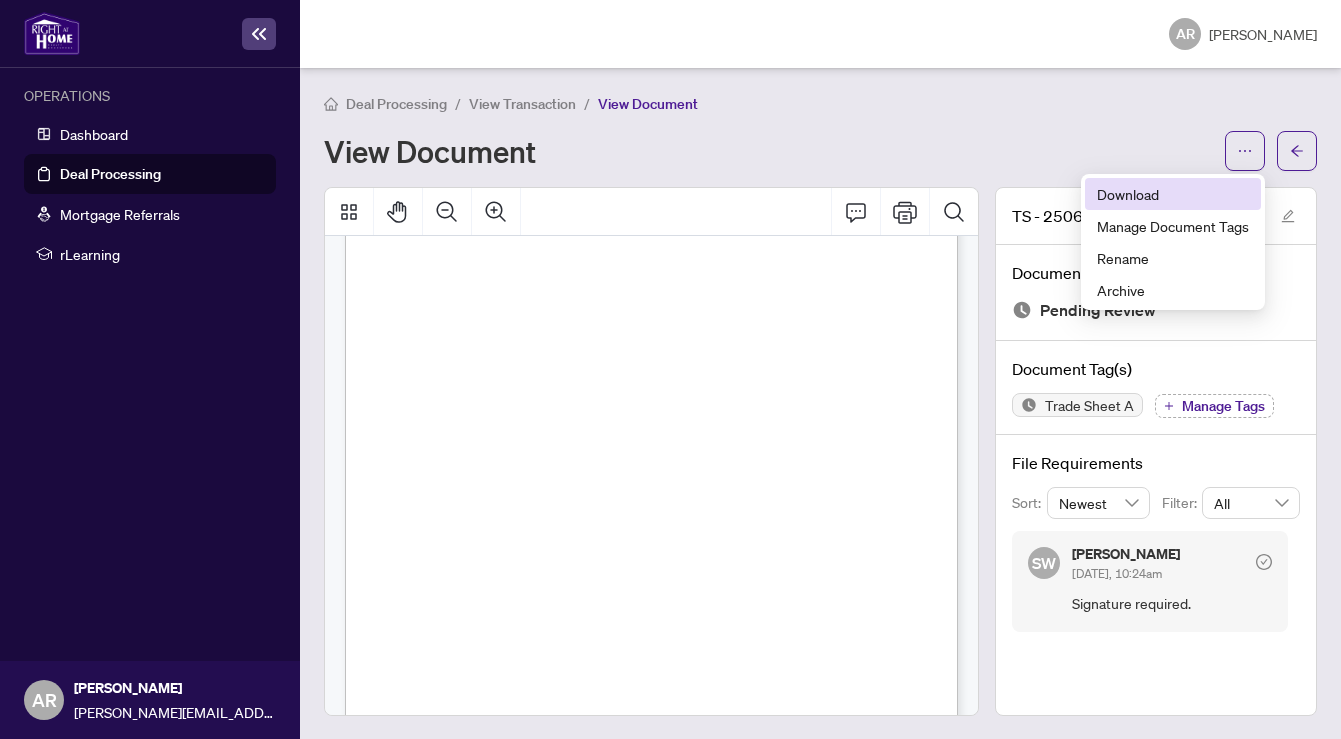 click on "Download" at bounding box center (1173, 194) 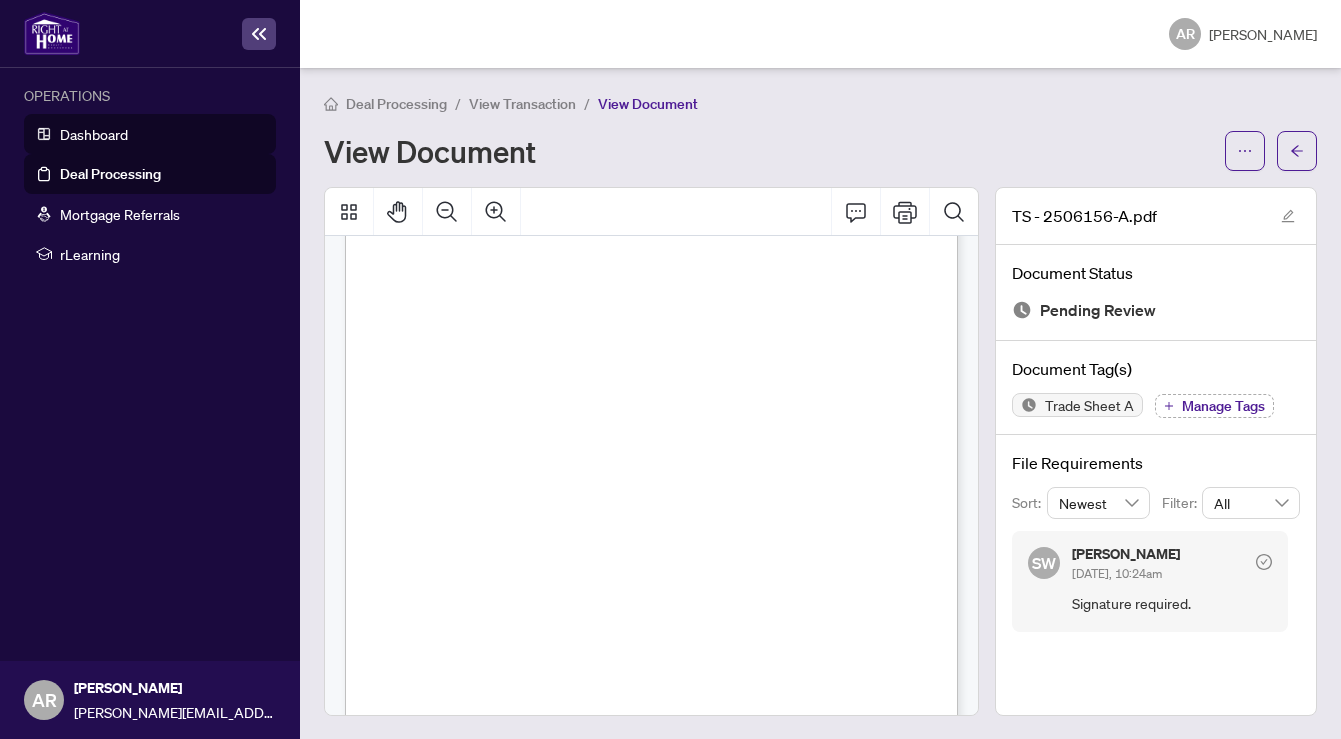 click on "Dashboard" at bounding box center [94, 134] 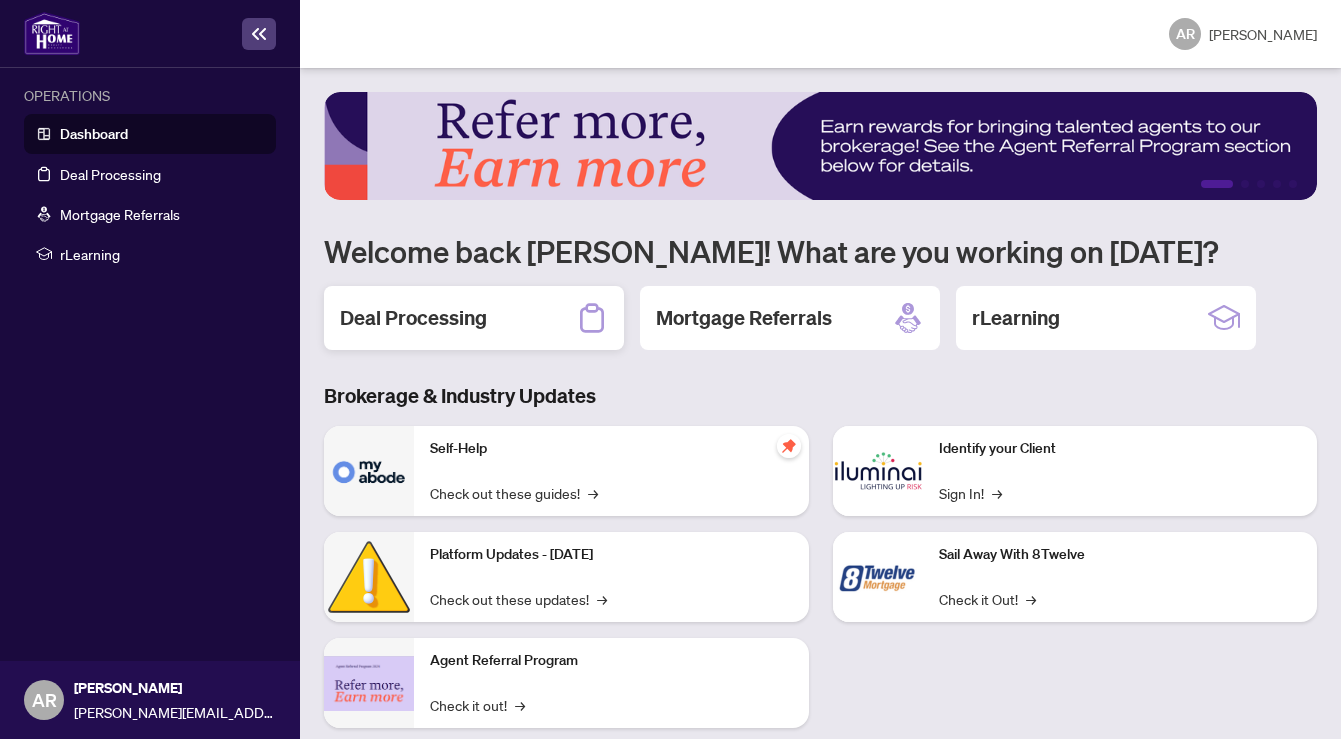 click on "Deal Processing" at bounding box center [413, 318] 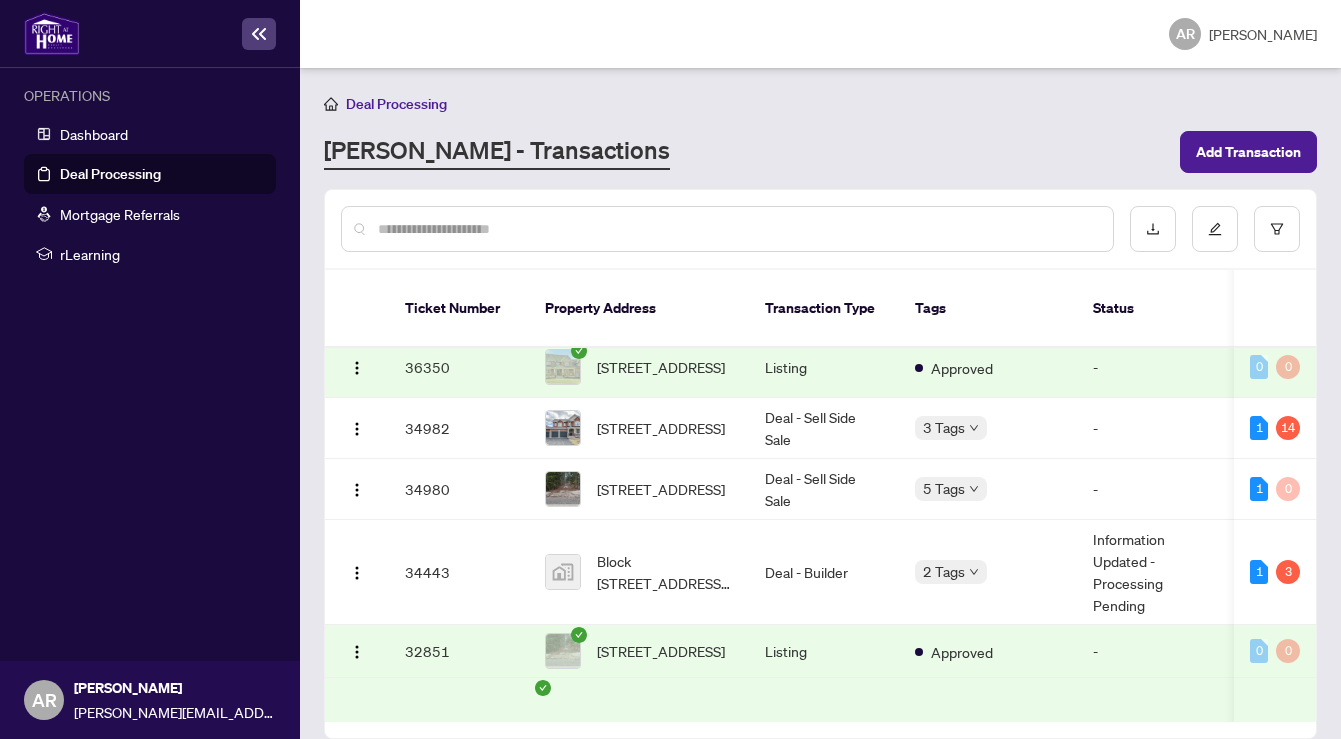 scroll, scrollTop: 456, scrollLeft: 0, axis: vertical 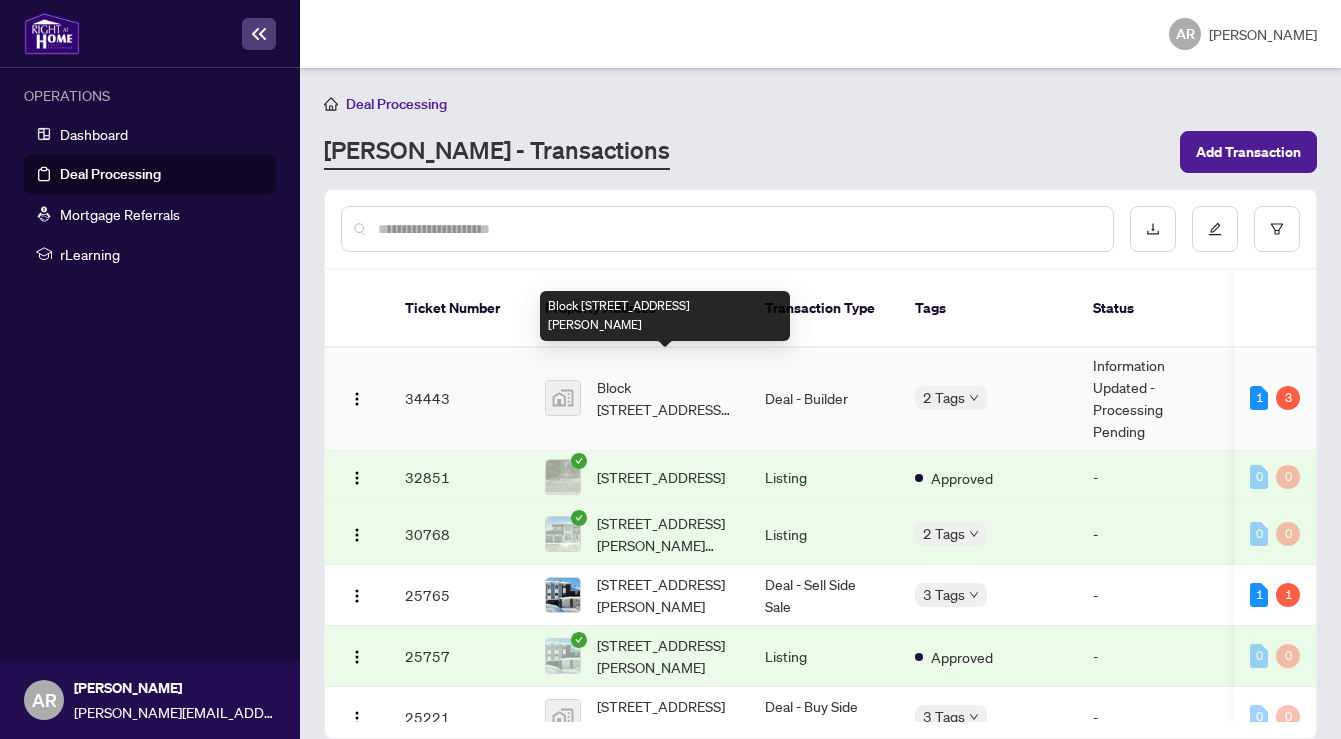 click on "Block [STREET_ADDRESS][PERSON_NAME]" at bounding box center [665, 398] 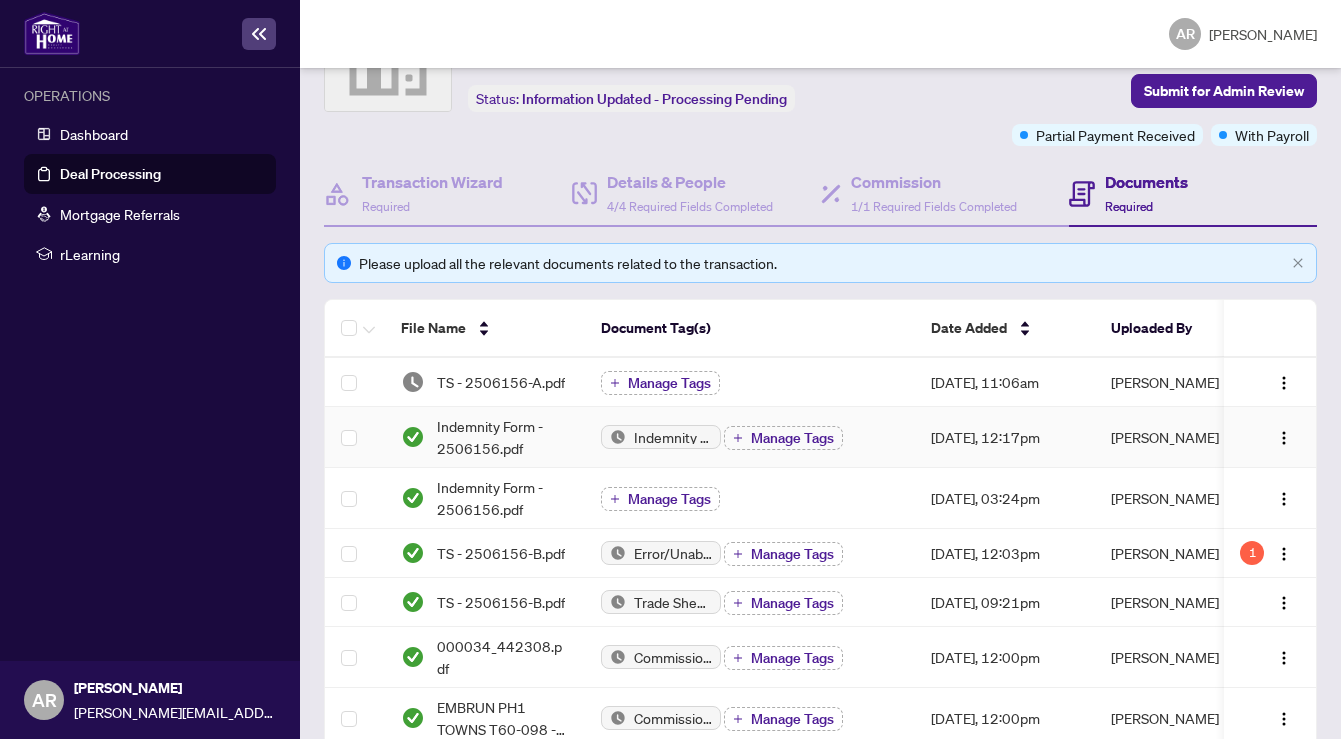 scroll, scrollTop: 0, scrollLeft: 0, axis: both 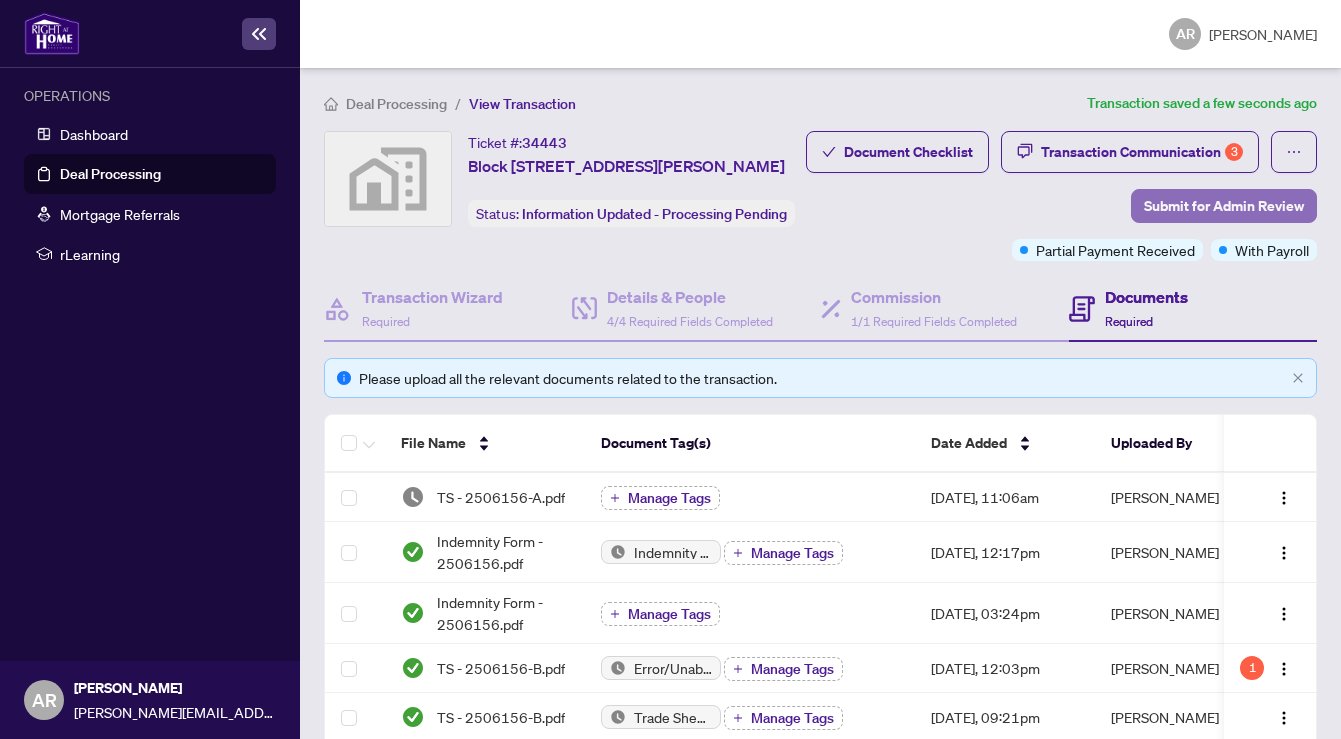click on "Submit for Admin Review" at bounding box center (1224, 206) 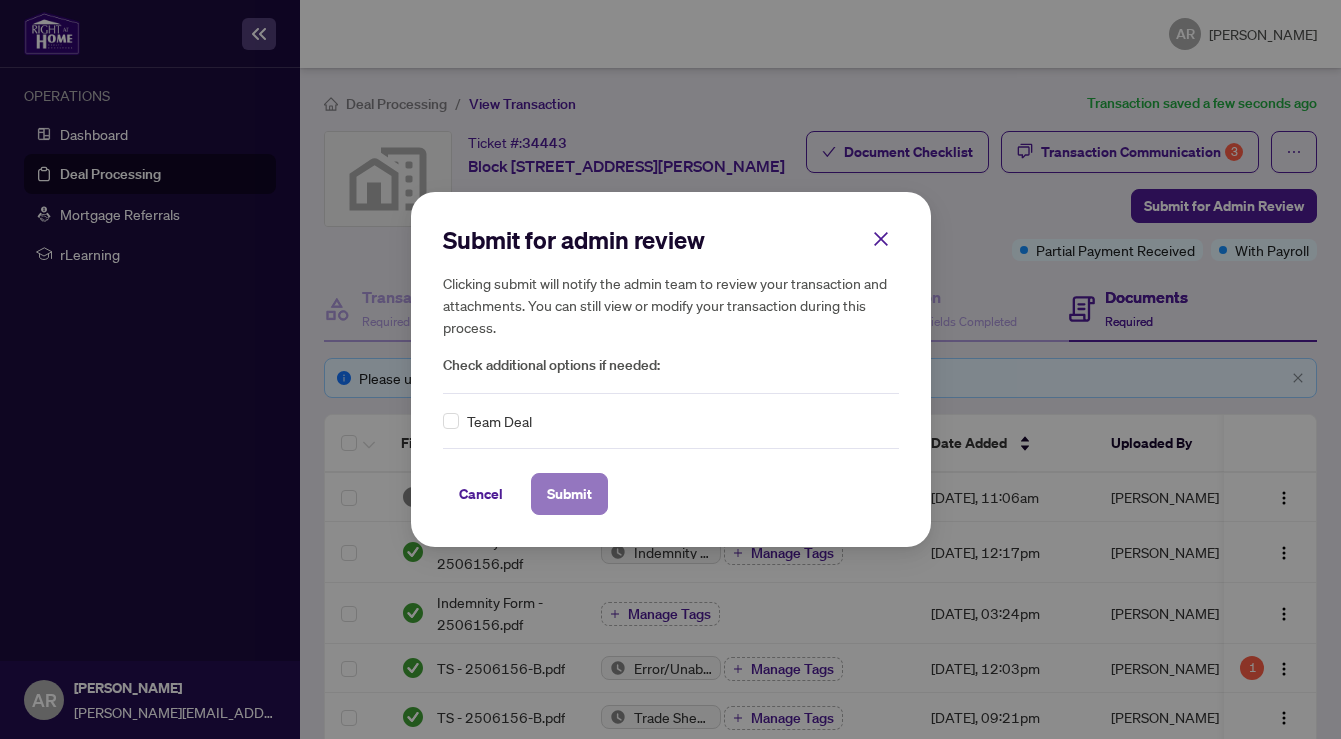 click on "Submit" at bounding box center [569, 494] 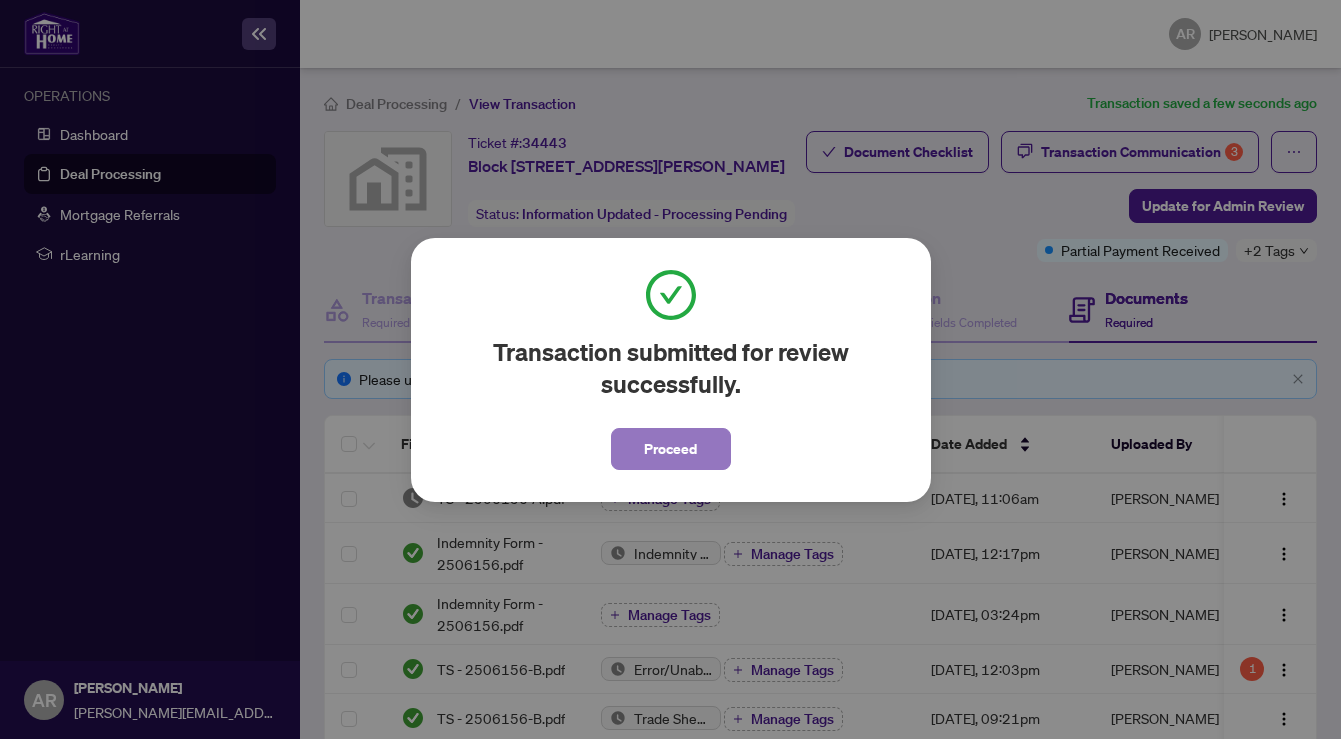 click on "Proceed" at bounding box center [670, 449] 